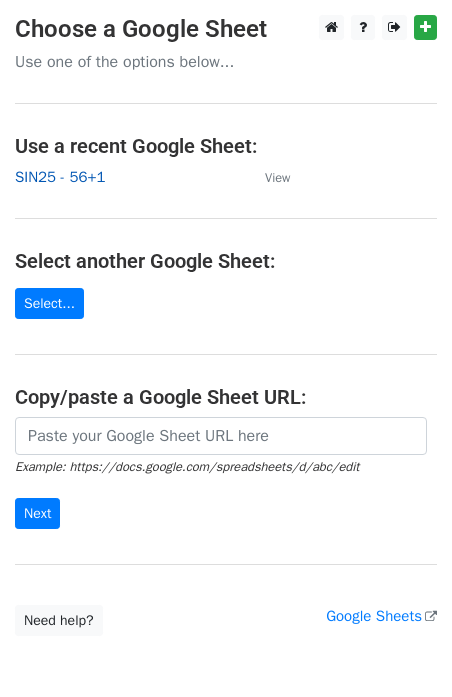 scroll, scrollTop: 0, scrollLeft: 0, axis: both 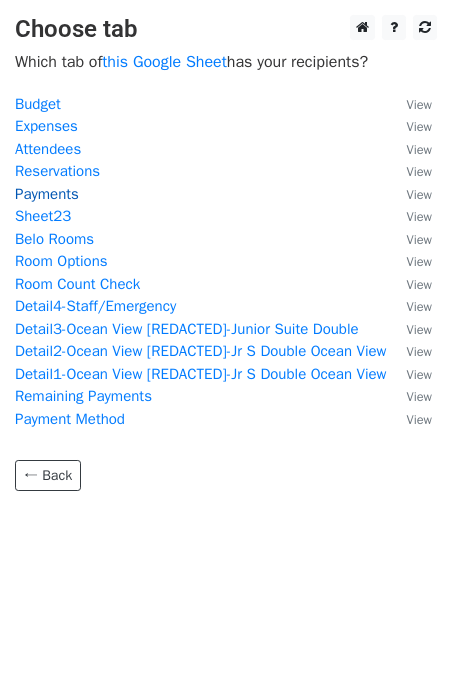 click on "Payments" at bounding box center [47, 194] 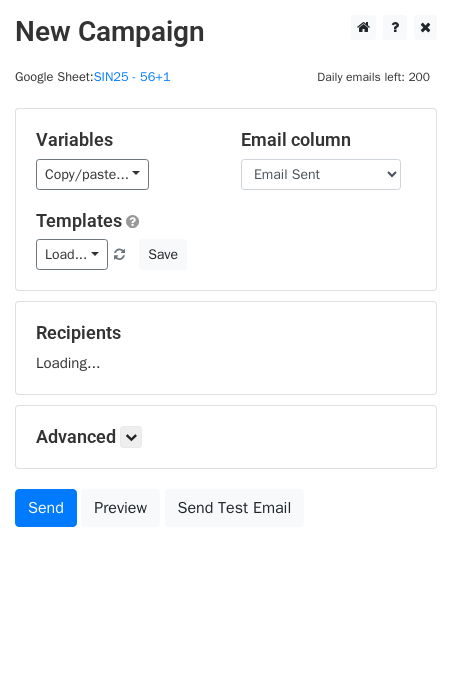 scroll, scrollTop: 0, scrollLeft: 0, axis: both 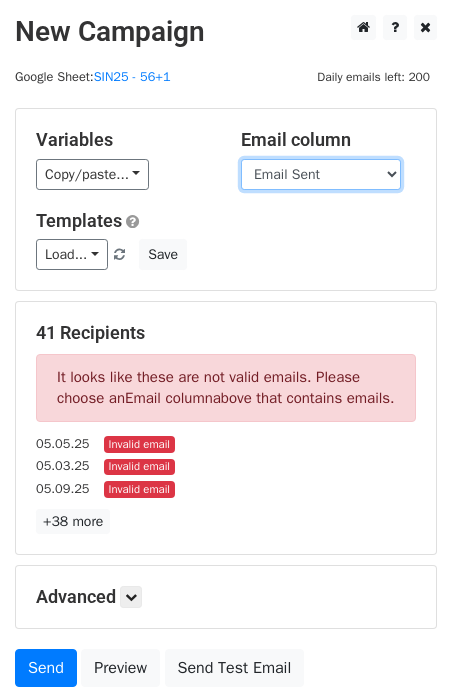 click on "Guest
Date
Type
Method
AmountDue
AmountPaid
TransactionFeeOverride
TransactionFee
LastName
Recipient
Room
Cost
Discount
Total
RemainingBalance
Email Sent" at bounding box center (321, 174) 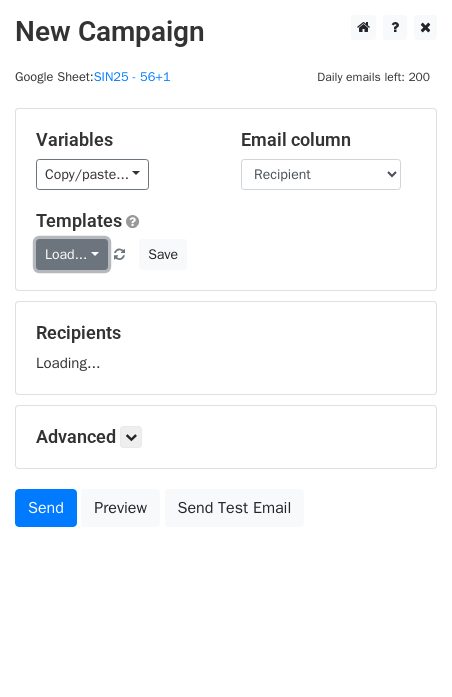click on "Load..." at bounding box center (72, 254) 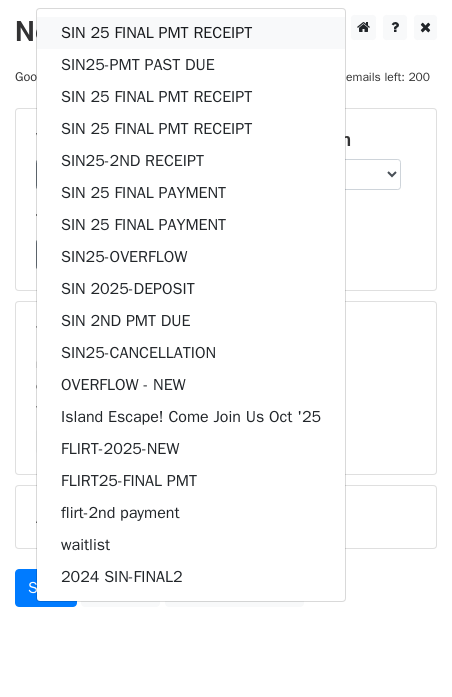 click on "SIN 25 FINAL PMT RECEIPT" at bounding box center (191, 33) 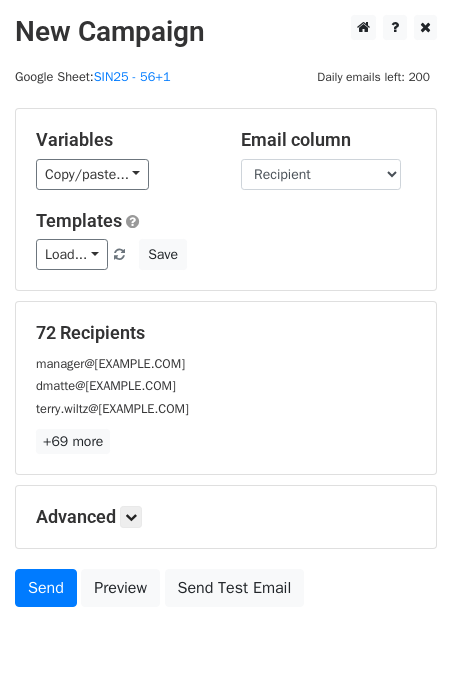 scroll, scrollTop: 80, scrollLeft: 0, axis: vertical 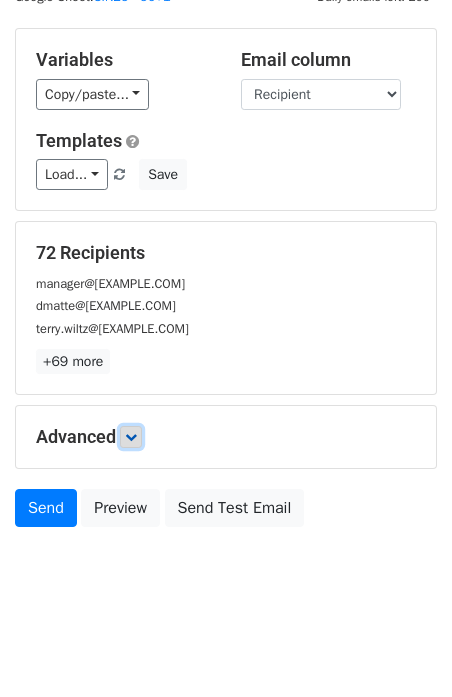 click at bounding box center (131, 437) 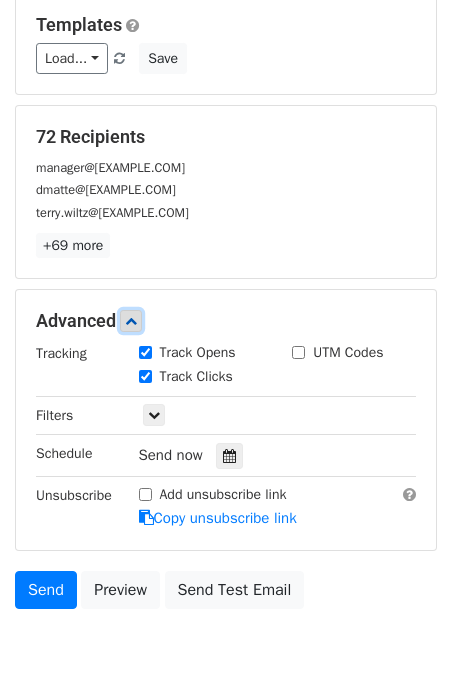 scroll, scrollTop: 202, scrollLeft: 0, axis: vertical 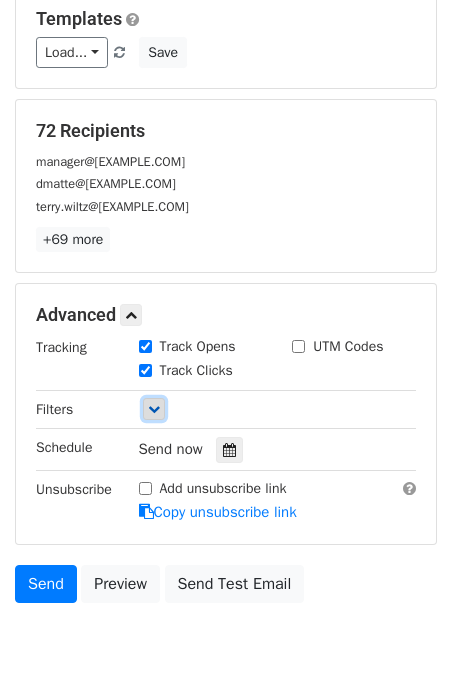 click at bounding box center (154, 409) 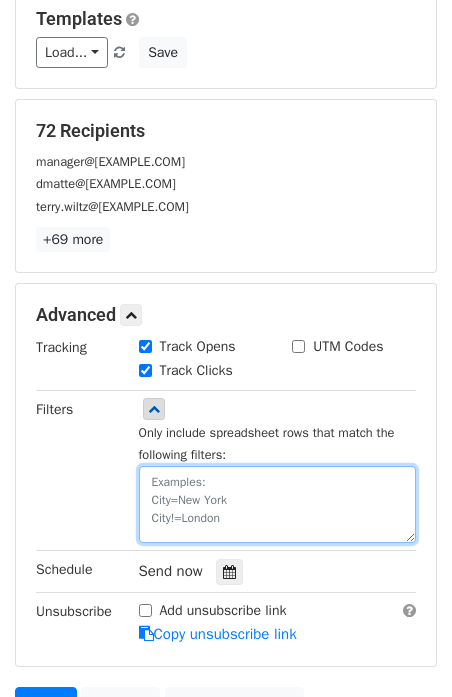 click at bounding box center (278, 504) 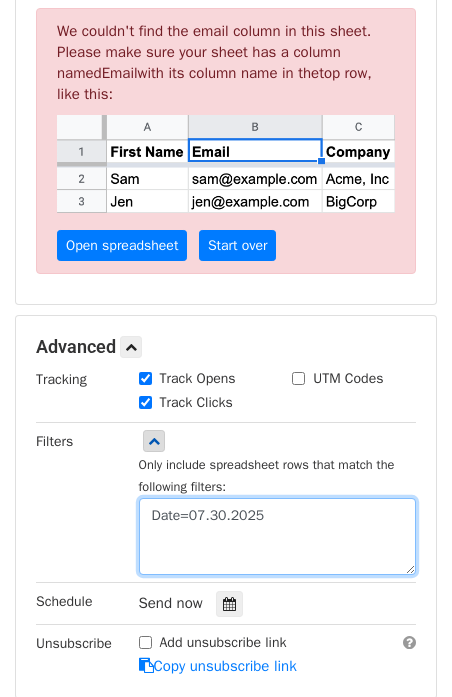 scroll, scrollTop: 349, scrollLeft: 0, axis: vertical 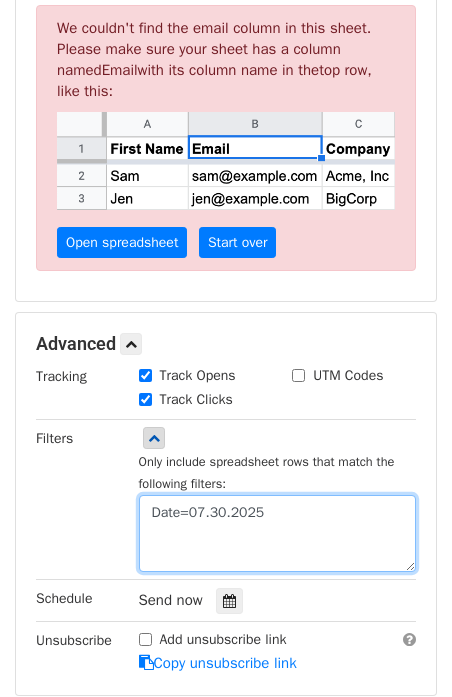 click on "Date=07.30.2025" at bounding box center (278, 533) 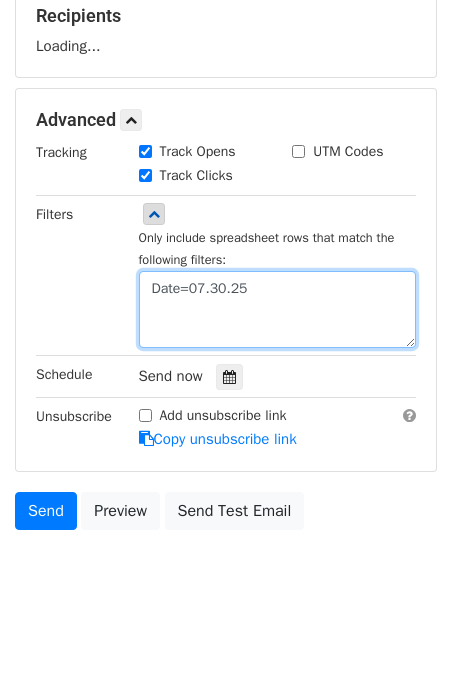 scroll, scrollTop: 340, scrollLeft: 0, axis: vertical 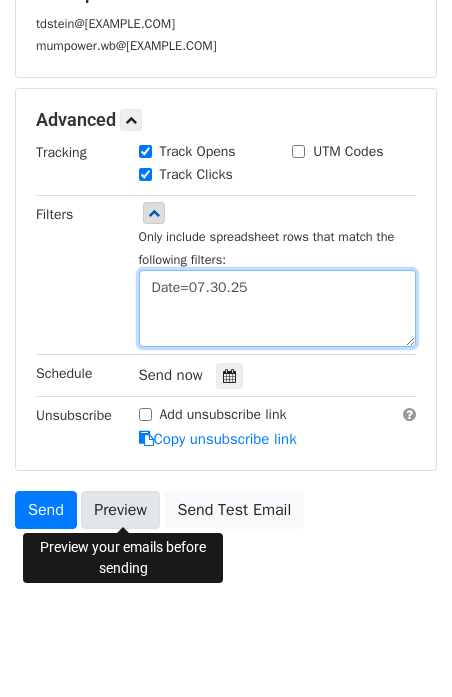 type on "Date=07.30.25" 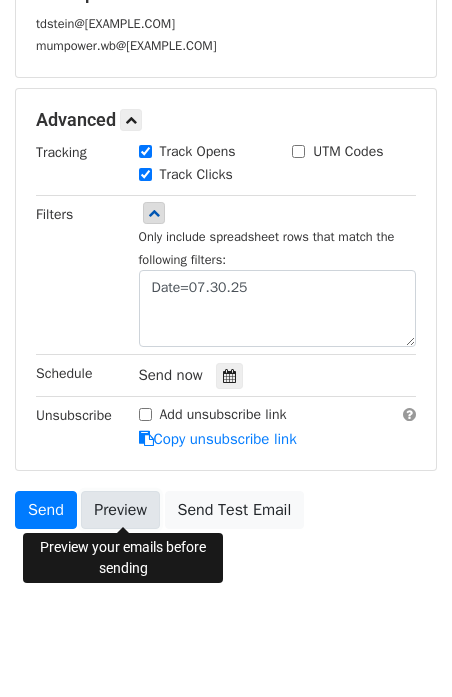 click on "Preview" at bounding box center (120, 510) 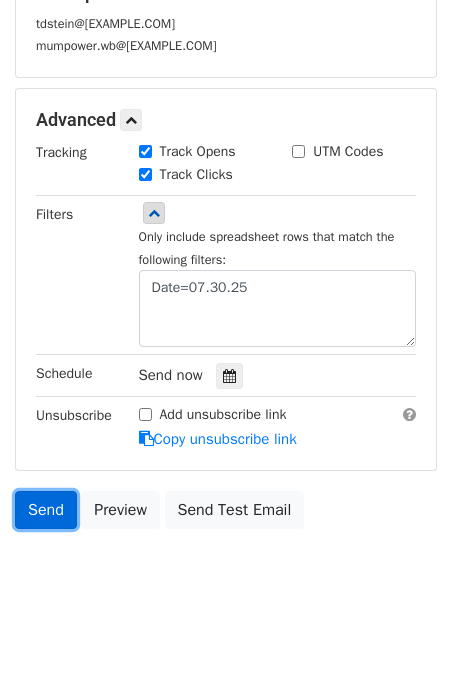 click on "Send" at bounding box center (46, 510) 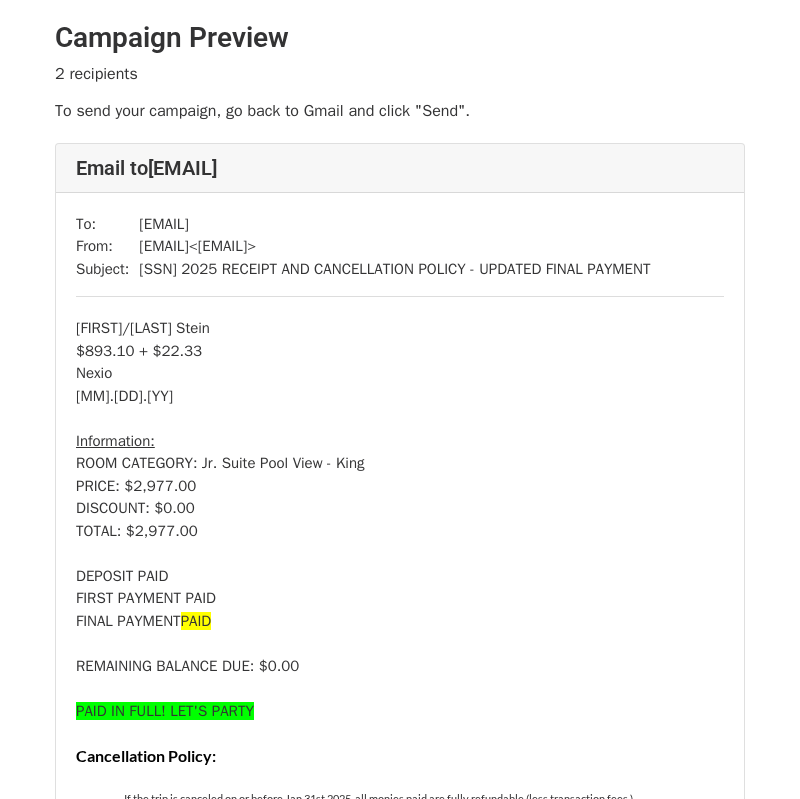 scroll, scrollTop: 0, scrollLeft: 0, axis: both 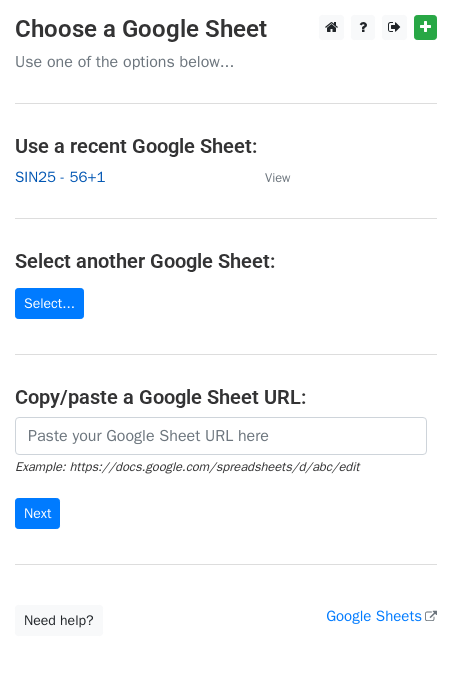 click on "SIN25 - 56+1" at bounding box center (60, 177) 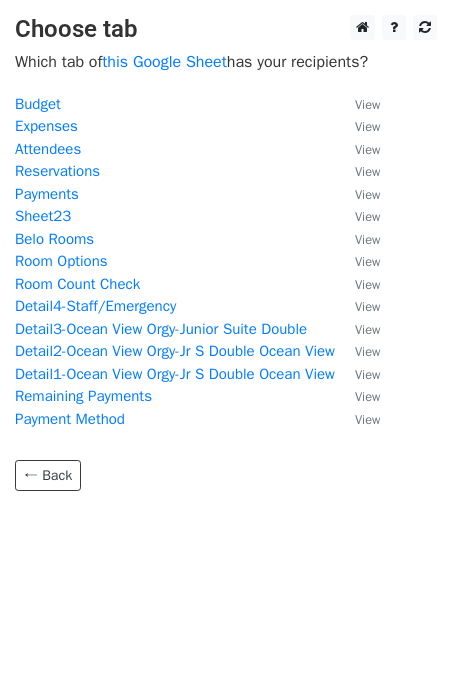 scroll, scrollTop: 0, scrollLeft: 0, axis: both 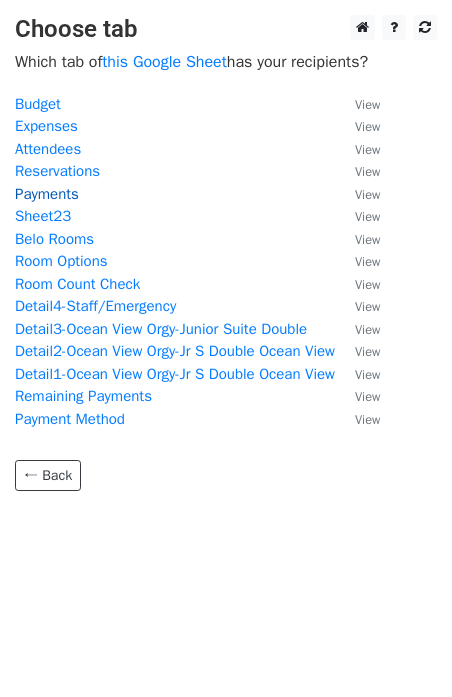click on "Payments" at bounding box center [47, 194] 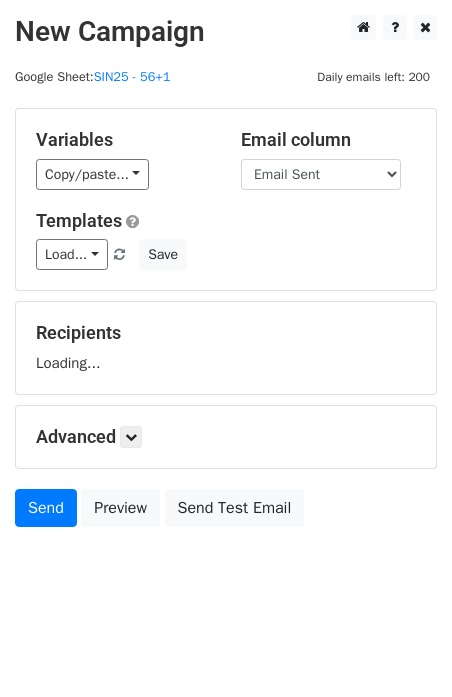 scroll, scrollTop: 0, scrollLeft: 0, axis: both 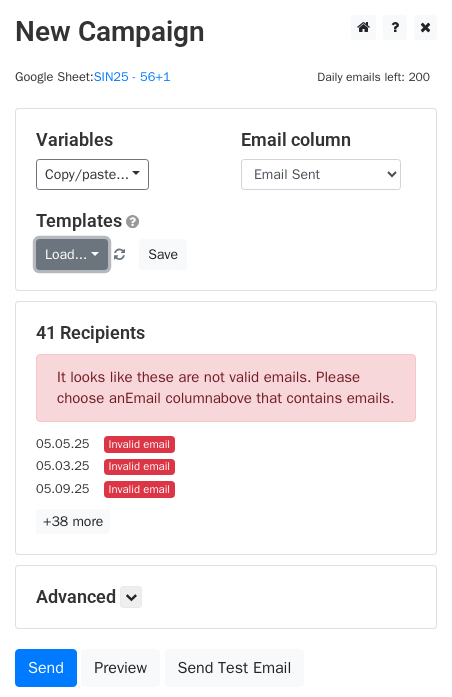 click on "Load..." at bounding box center [72, 254] 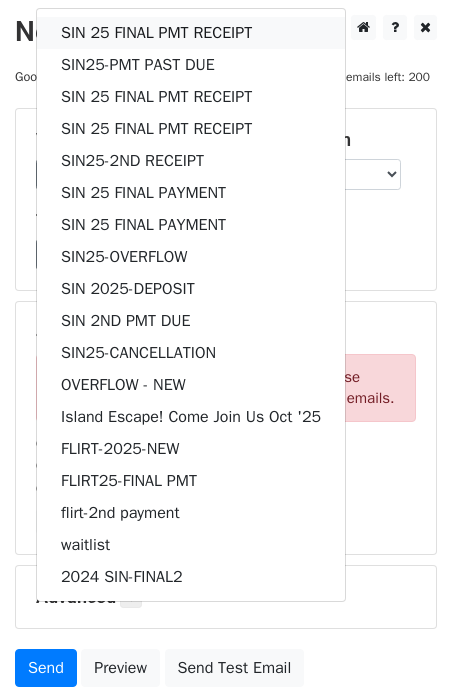 click on "SIN 25 FINAL PMT RECEIPT" at bounding box center (191, 33) 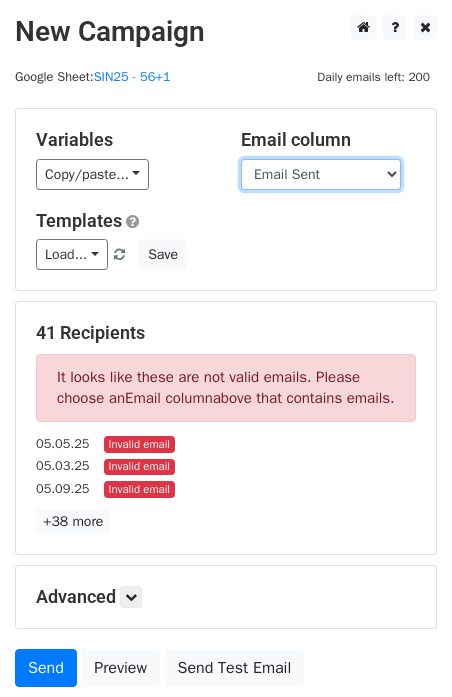 click on "Guest
Date
Type
Method
AmountDue
AmountPaid
TransactionFeeOverride
TransactionFee
LastName
Recipient
Room
Cost
Discount
Total
RemainingBalance
Email Sent" at bounding box center (321, 174) 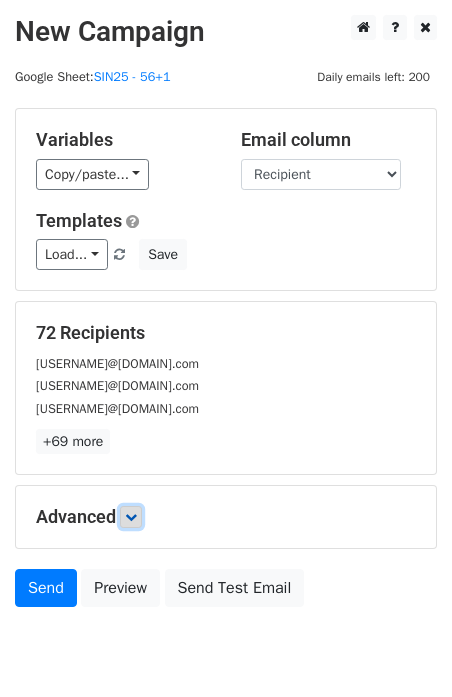 click at bounding box center (131, 517) 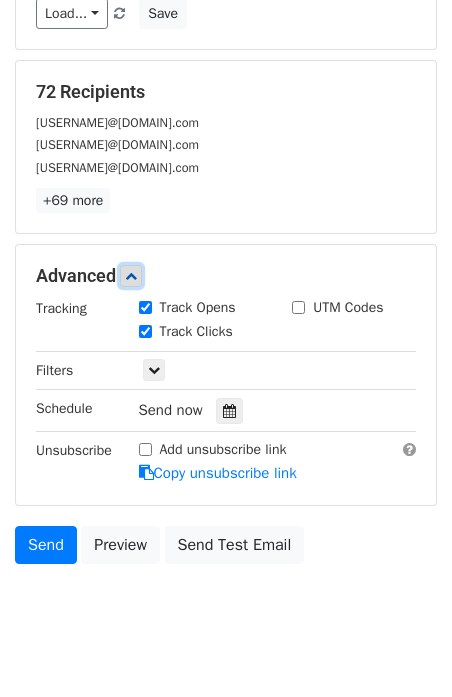 scroll, scrollTop: 275, scrollLeft: 0, axis: vertical 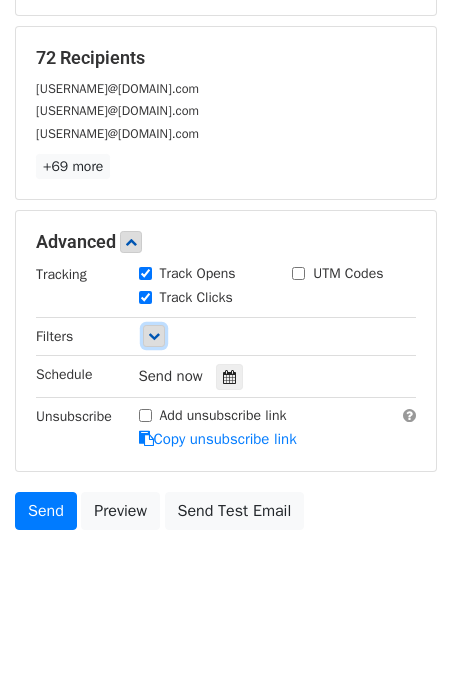 click at bounding box center (154, 336) 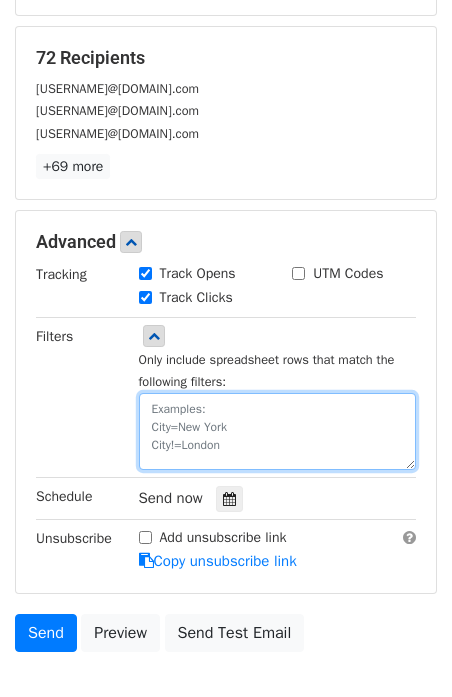 click at bounding box center (278, 431) 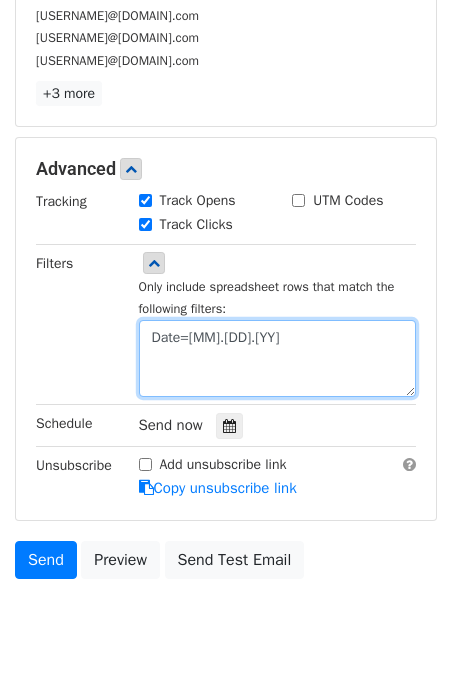 scroll, scrollTop: 367, scrollLeft: 0, axis: vertical 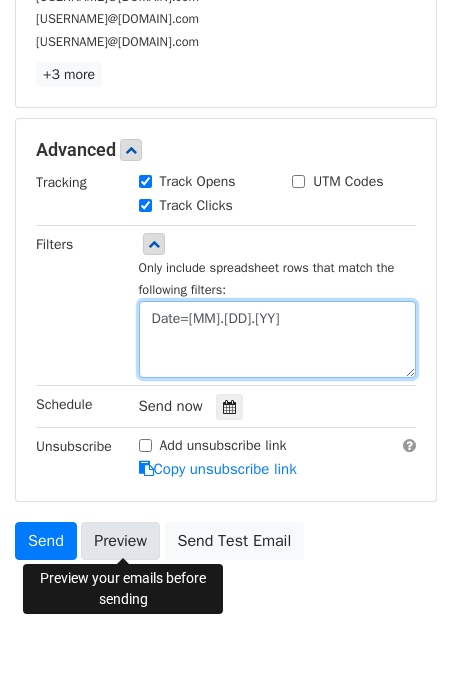 type on "Date=07.31.25" 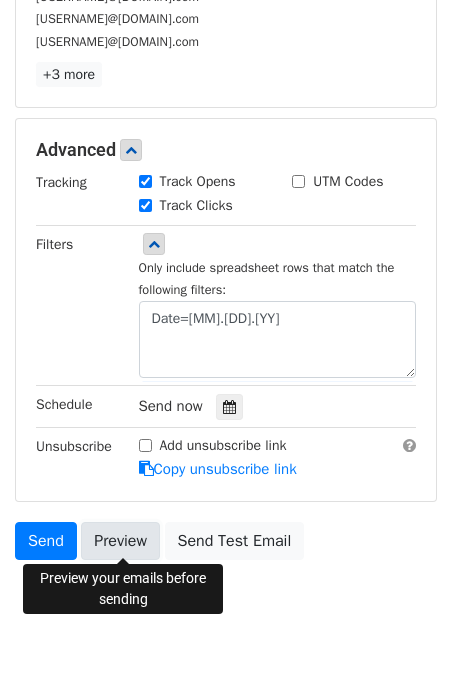 click on "Preview" at bounding box center (120, 541) 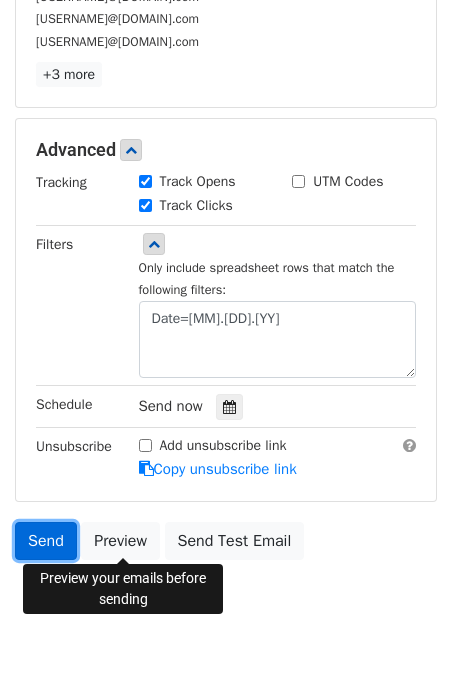 click on "Send" at bounding box center [46, 541] 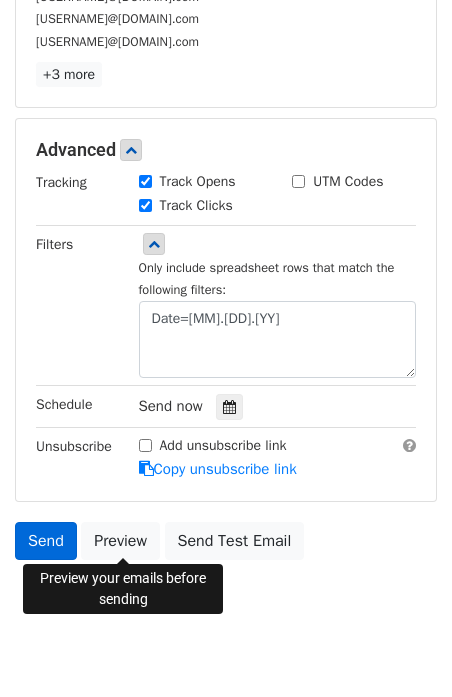 click on "Send" at bounding box center [46, 541] 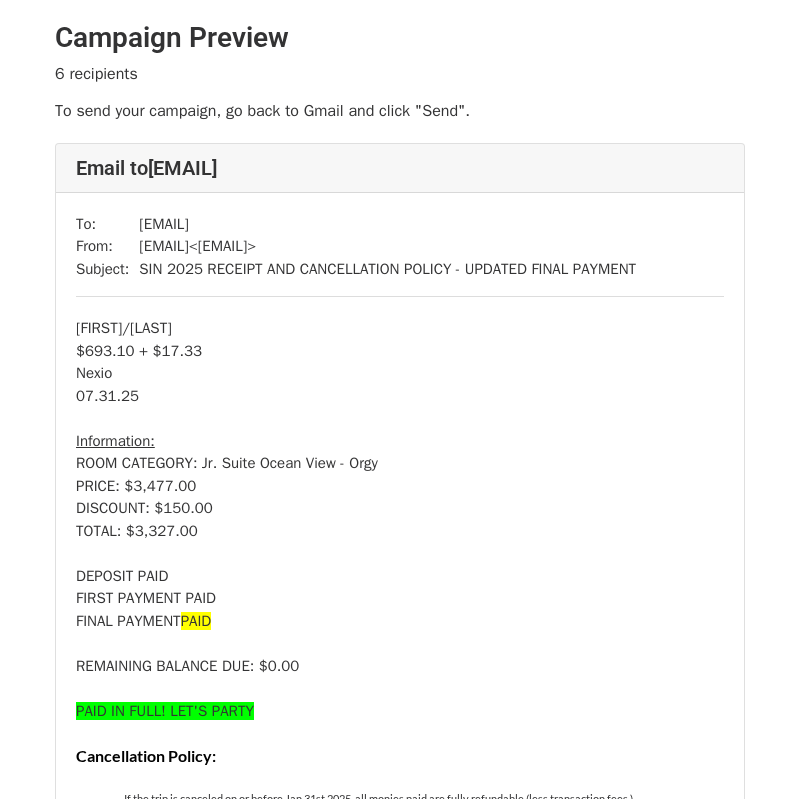 scroll, scrollTop: 0, scrollLeft: 0, axis: both 